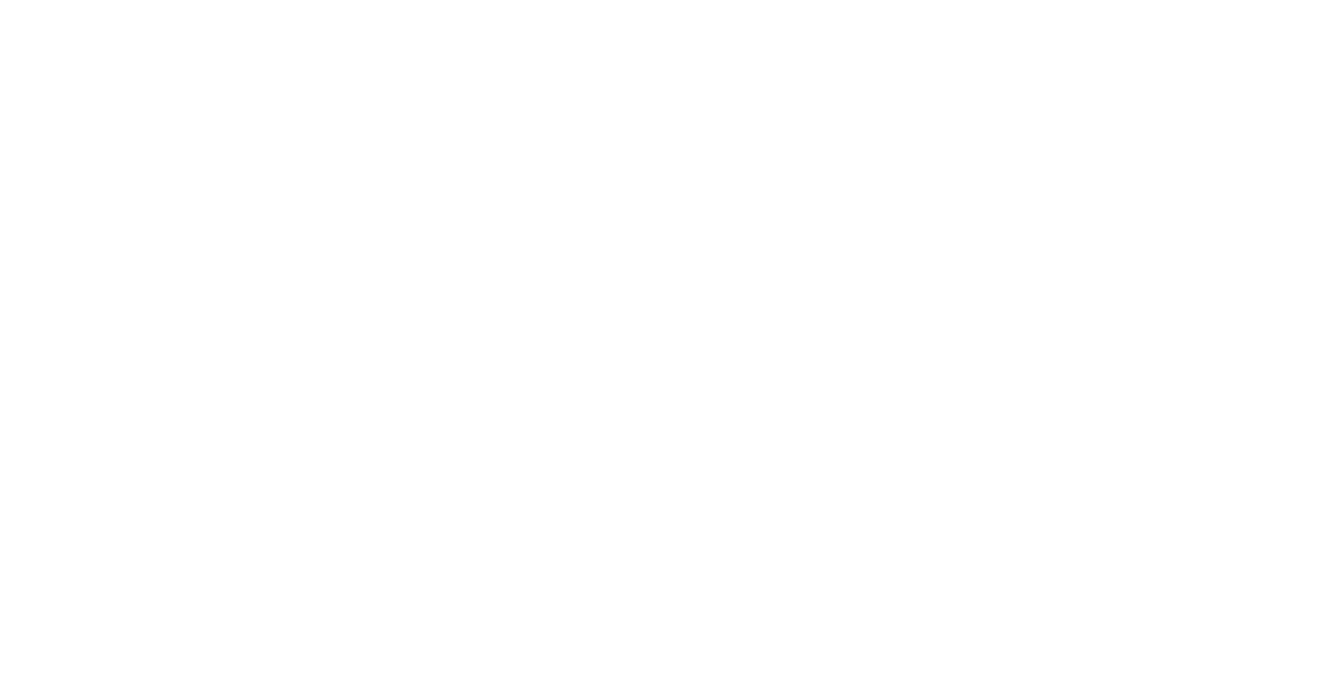 scroll, scrollTop: 0, scrollLeft: 0, axis: both 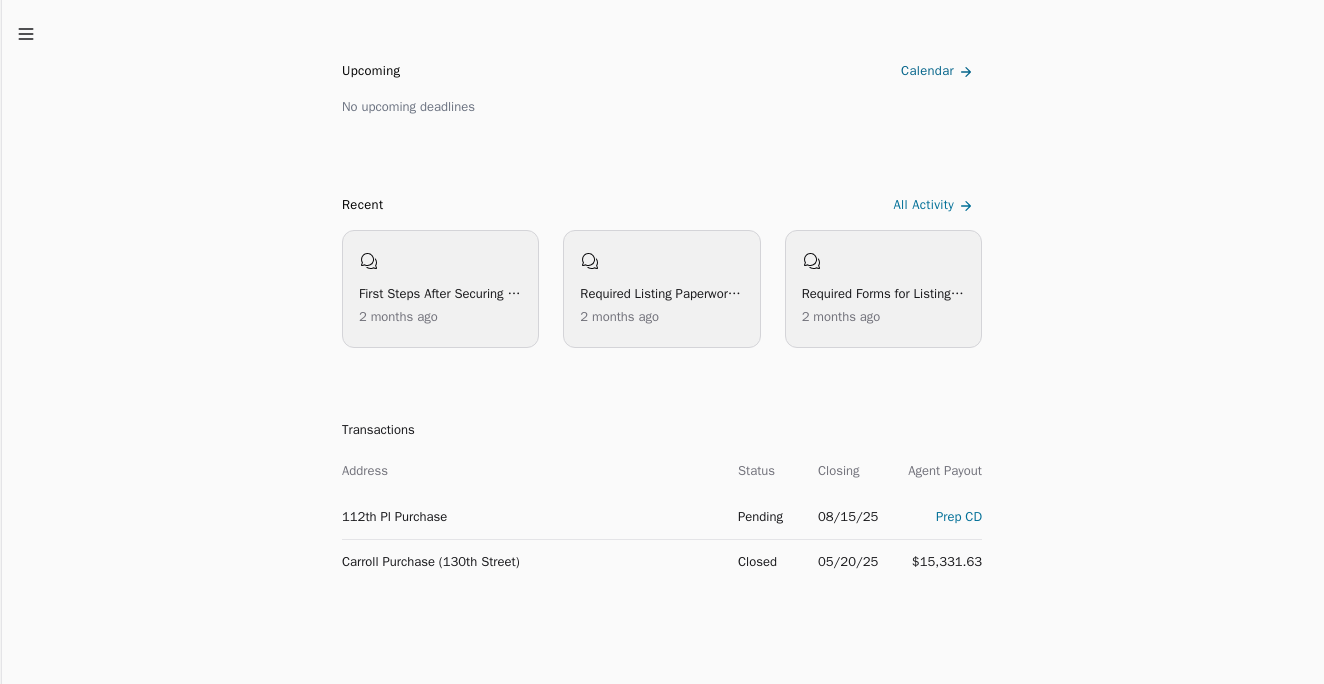 click on "112th Pl Purchase" at bounding box center [532, 516] 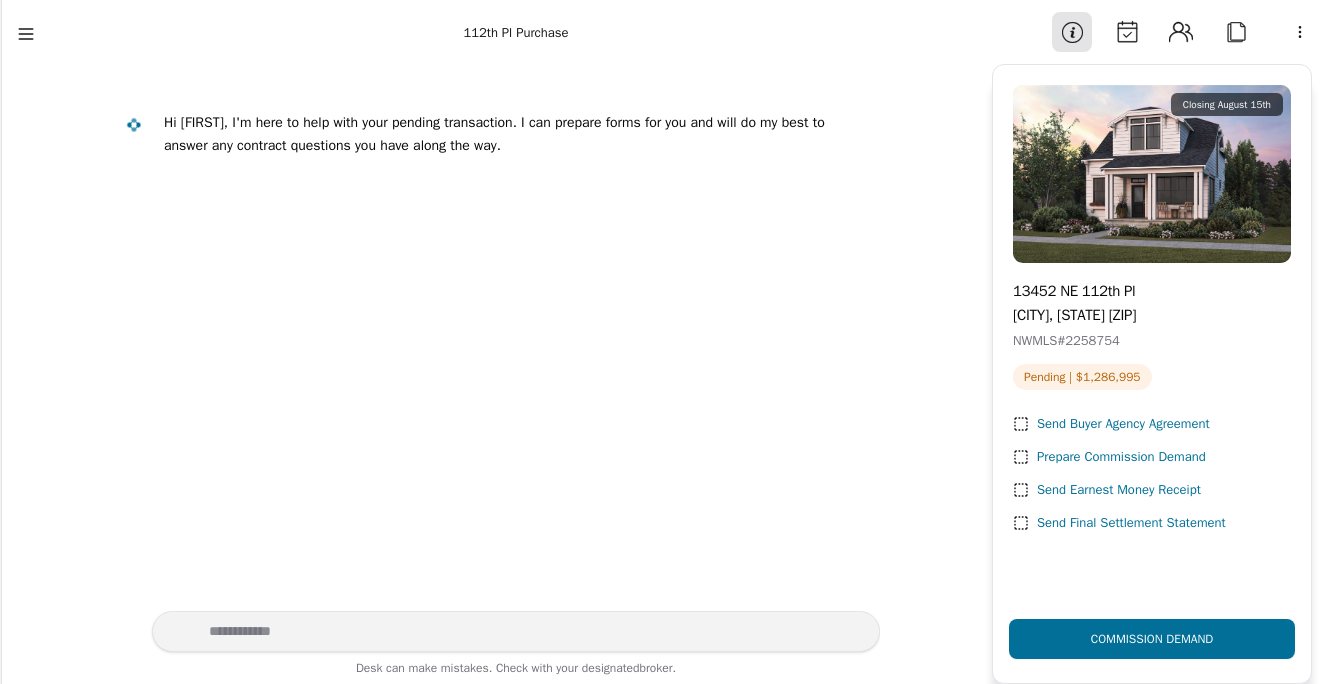 scroll, scrollTop: 0, scrollLeft: 0, axis: both 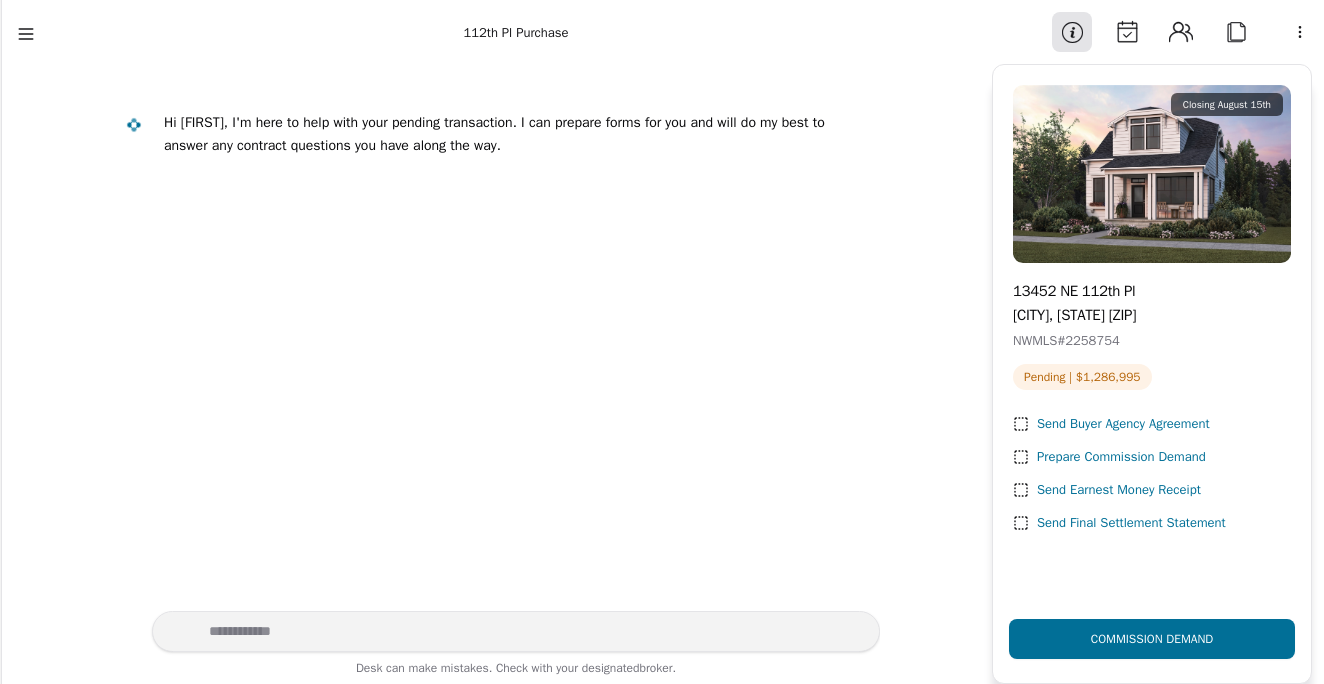 click on "Send Earnest Money Receipt" at bounding box center (1119, 490) 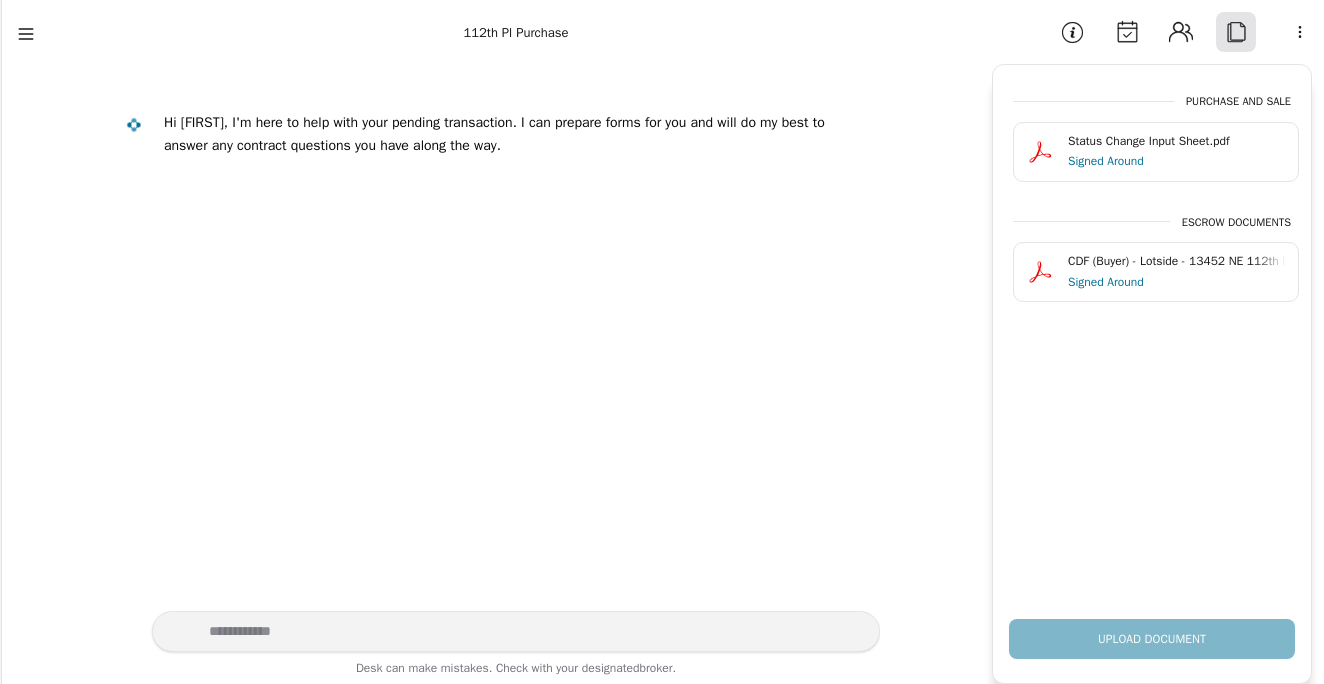 click on "Upload Document" at bounding box center (1152, 631) 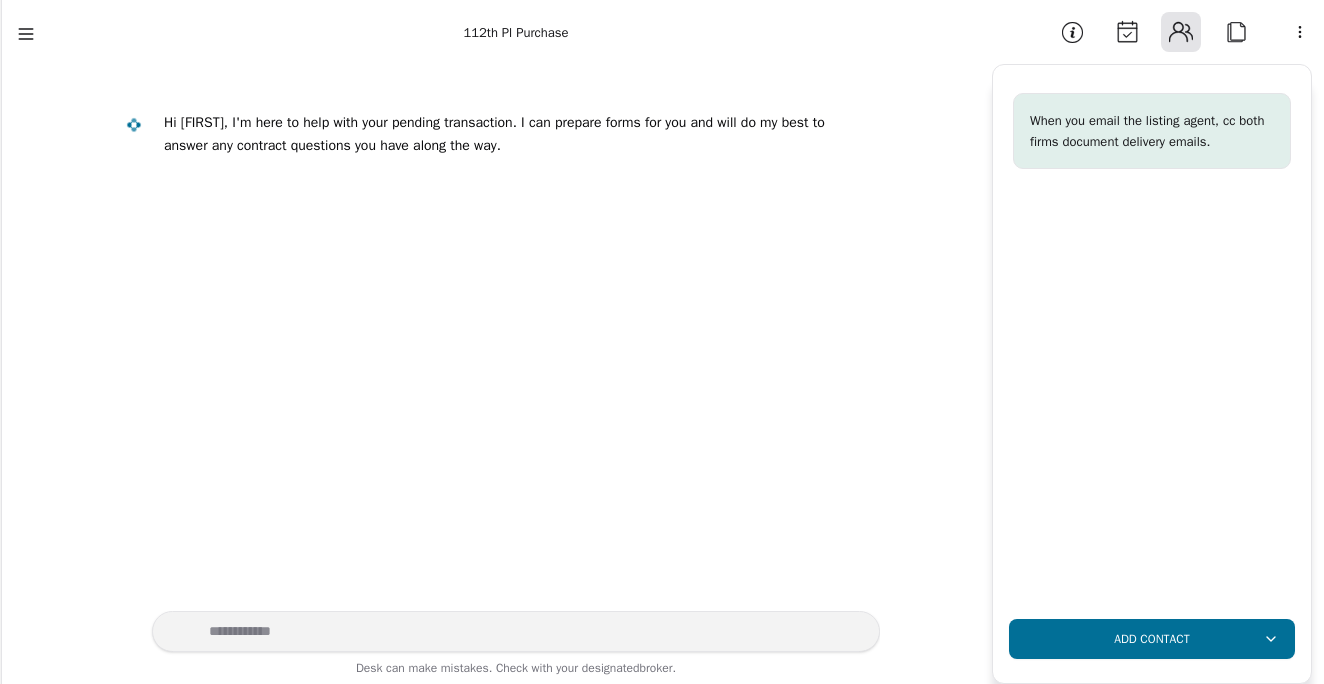 click on "Due Soon Recent Chats Agreements Transactions Feedback Settings Sign out Toggle Sidebar 112th Pl Purchase Hi [FIRST], I'm here to help with your pending transaction . I can prepare forms for you and will do my best to answer any contract questions you have along the way. Desk can make mistakes. Check with your designated broker. Information Calendar Contacts Attach More When you email the listing agent, cc both firms document delivery emails. Add Contact" at bounding box center (662, 342) 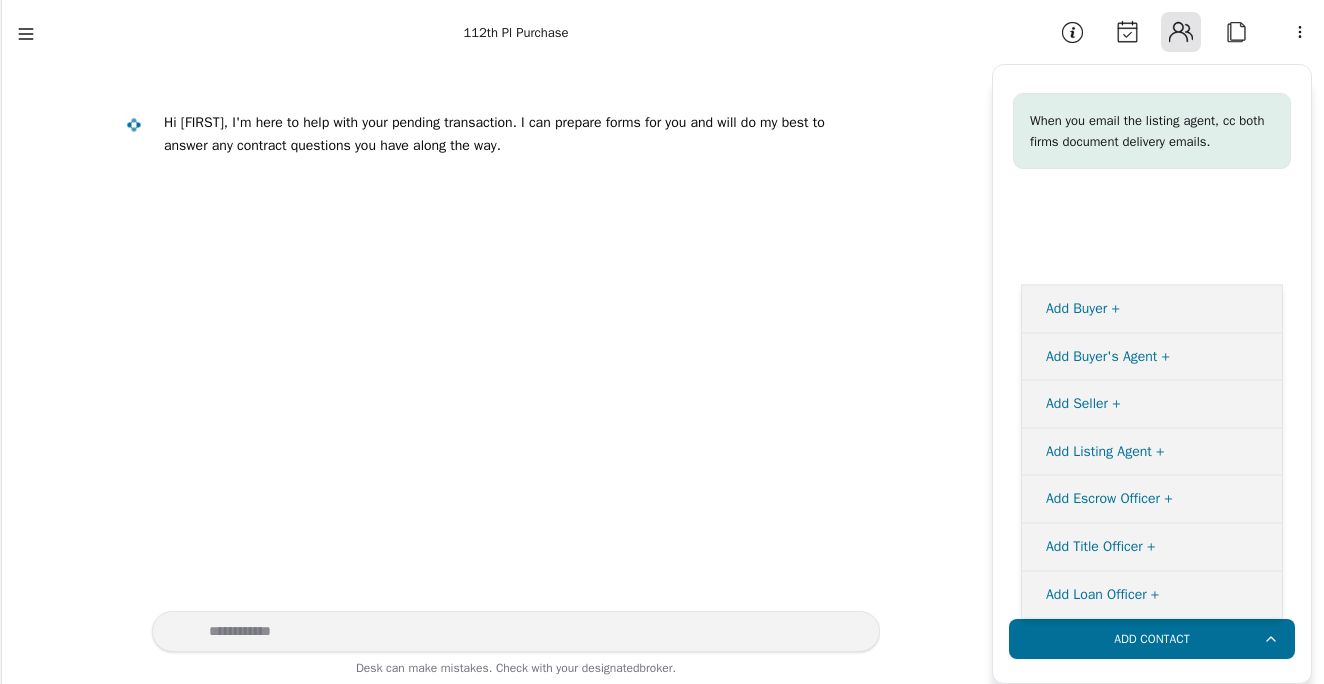 click on "Due Soon Recent Chats Agreements Transactions Feedback Settings Sign out Toggle Sidebar 112th Pl Purchase Hi [FIRST], I'm here to help with your pending transaction . I can prepare forms for you and will do my best to answer any contract questions you have along the way. Desk can make mistakes. Check with your designated broker. Information Calendar Contacts Attach More When you email the listing agent, cc both firms document delivery emails. Add Contact
Add Buyer  + Add Buyer's Agent  + Add Seller  + Add Listing Agent  + Add Escrow Officer + Add Title Officer + Add Loan Officer +" at bounding box center (662, 342) 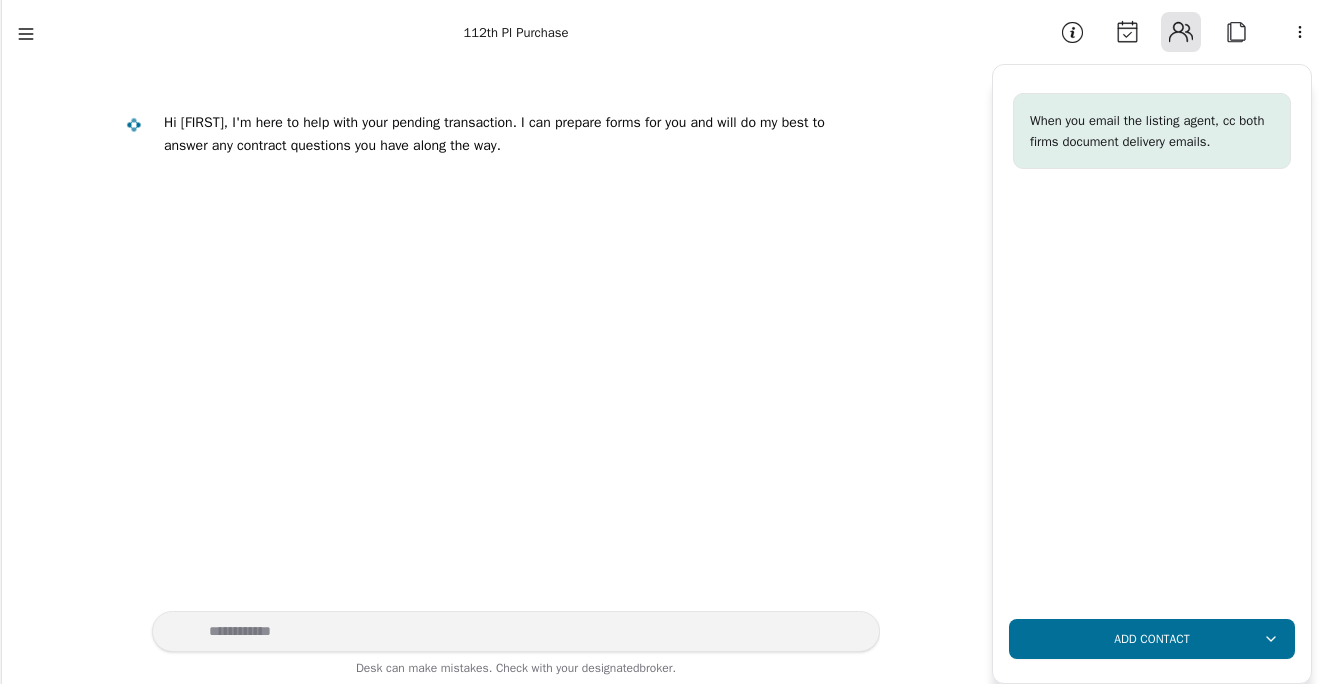 click on "Due Soon Recent Chats Agreements Transactions Feedback Settings Sign out Toggle Sidebar 112th Pl Purchase Hi [FIRST], I'm here to help with your pending transaction . I can prepare forms for you and will do my best to answer any contract questions you have along the way. Desk can make mistakes. Check with your designated broker. Information Calendar Contacts Attach More When you email the listing agent, cc both firms document delivery emails. Add Contact" at bounding box center (662, 342) 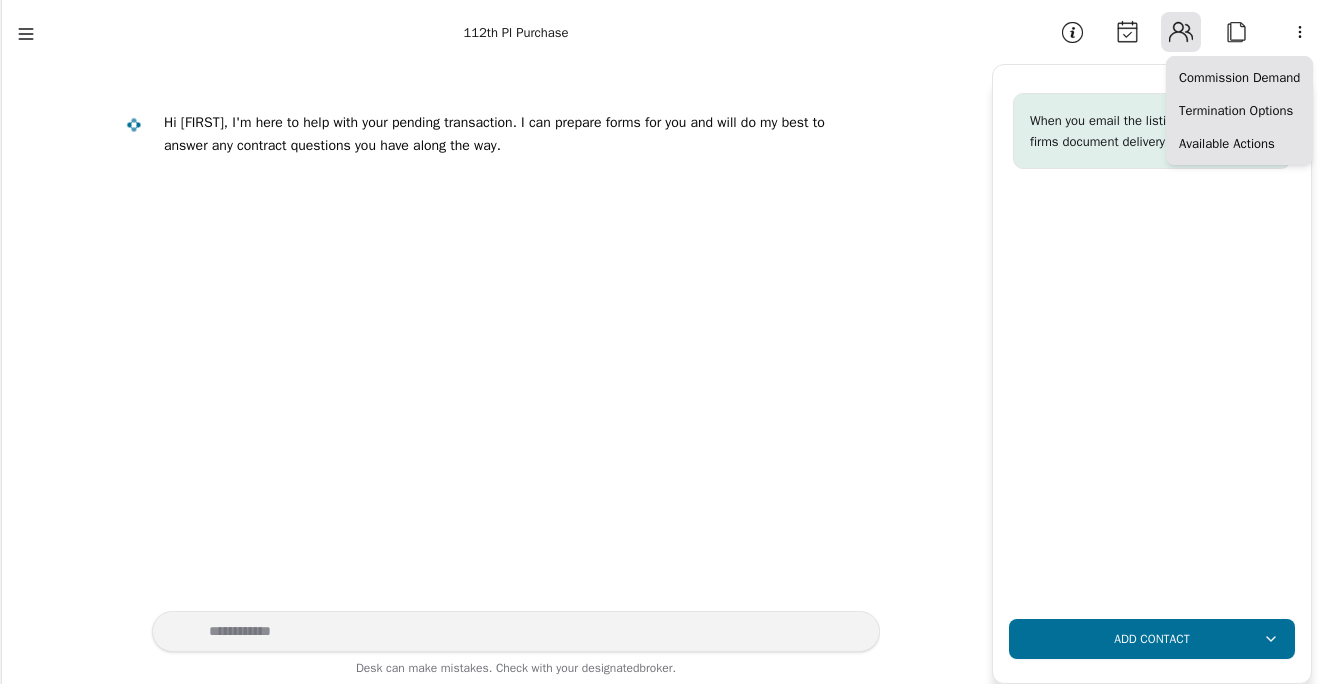 click on "Due Soon Recent Chats Agreements Transactions Feedback Settings Sign out Toggle Sidebar 112th Pl Purchase Hi [FIRST], I'm here to help with your pending transaction . I can prepare forms for you and will do my best to answer any contract questions you have along the way. Desk can make mistakes. Check with your designated broker. Information Calendar Contacts Attach More When you email the listing agent, cc both firms document delivery emails. Add Contact
Commission Demand Termination Options Available Actions" at bounding box center [662, 342] 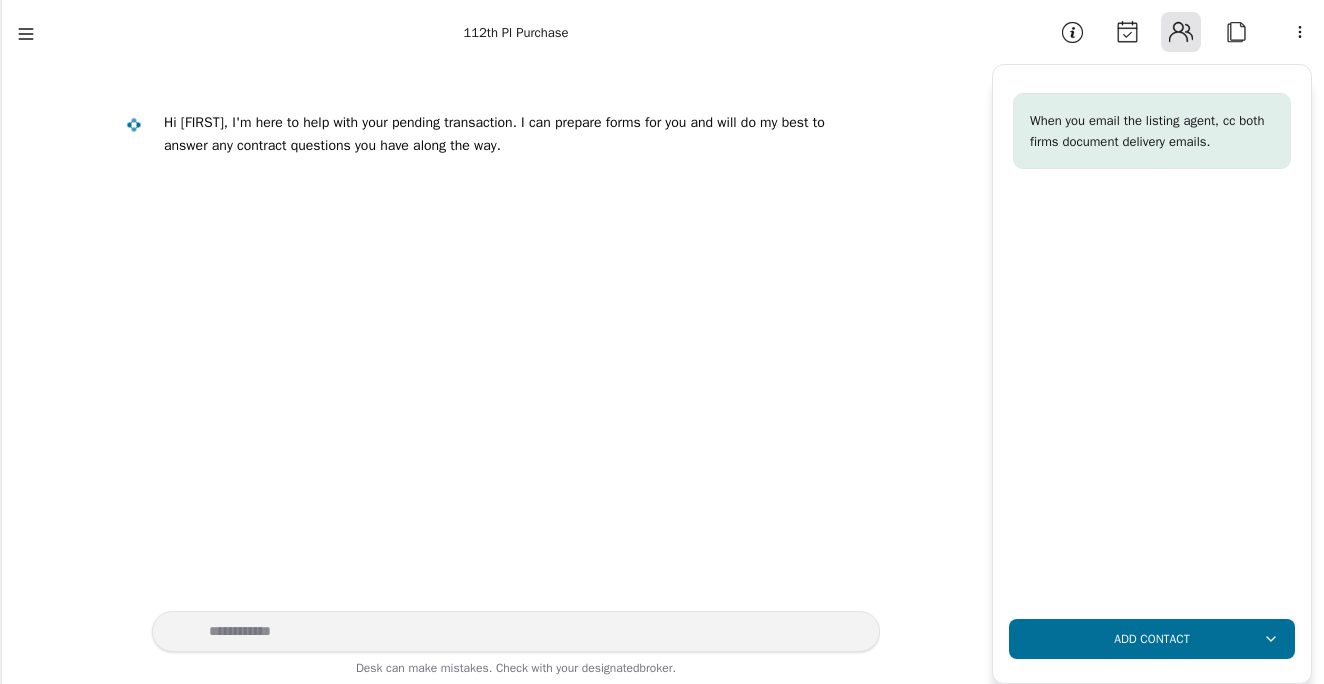 click on "Attach" at bounding box center [1236, 32] 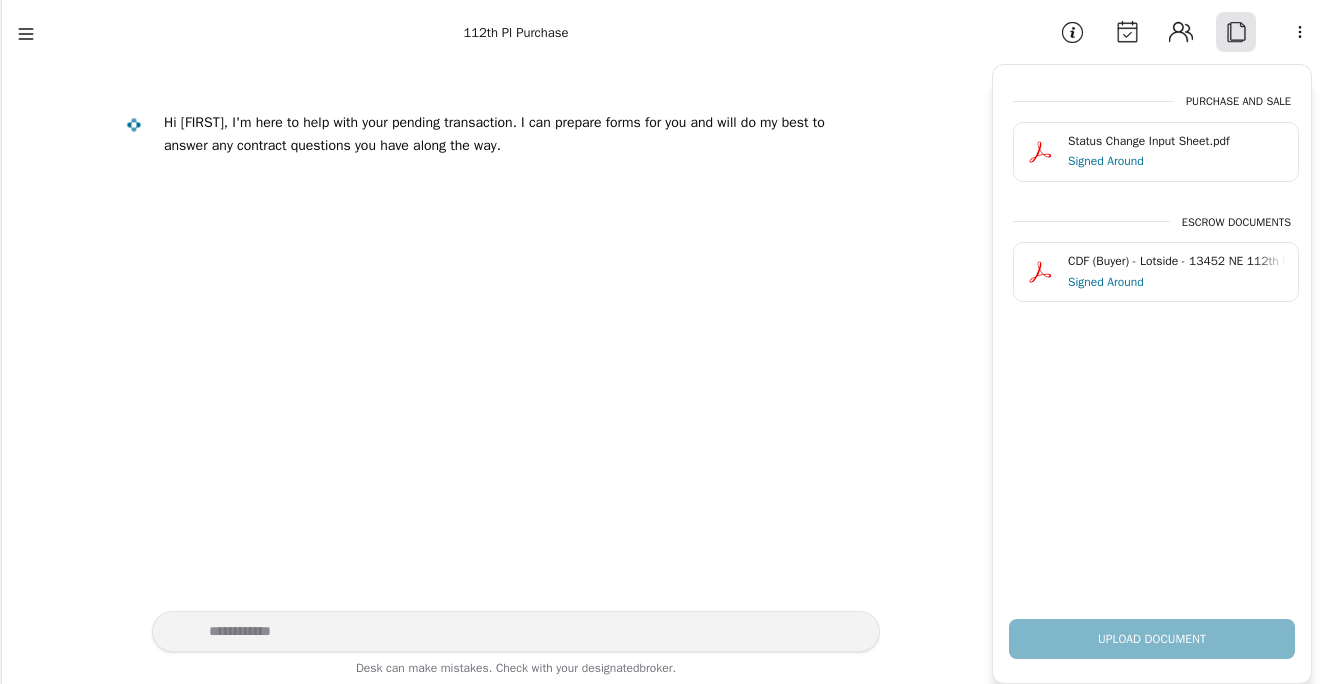 click on "Upload Document" at bounding box center [1152, 631] 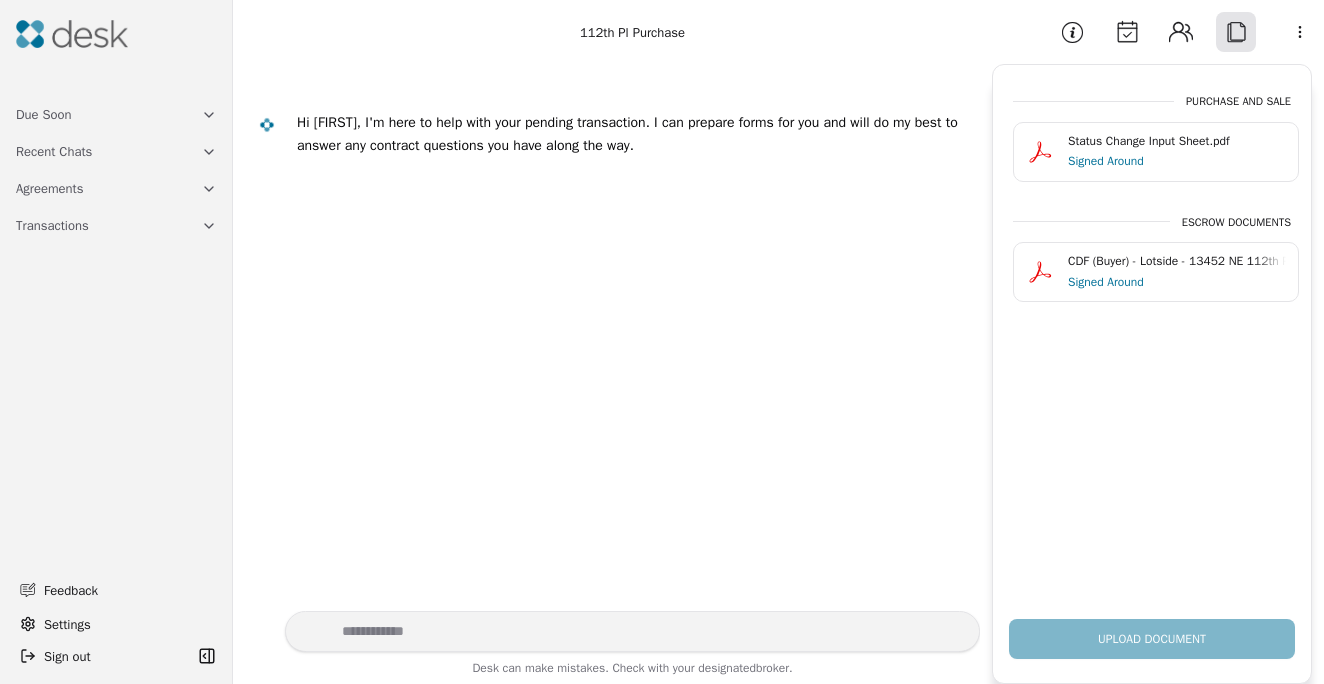 click on "Agreements" at bounding box center [116, 188] 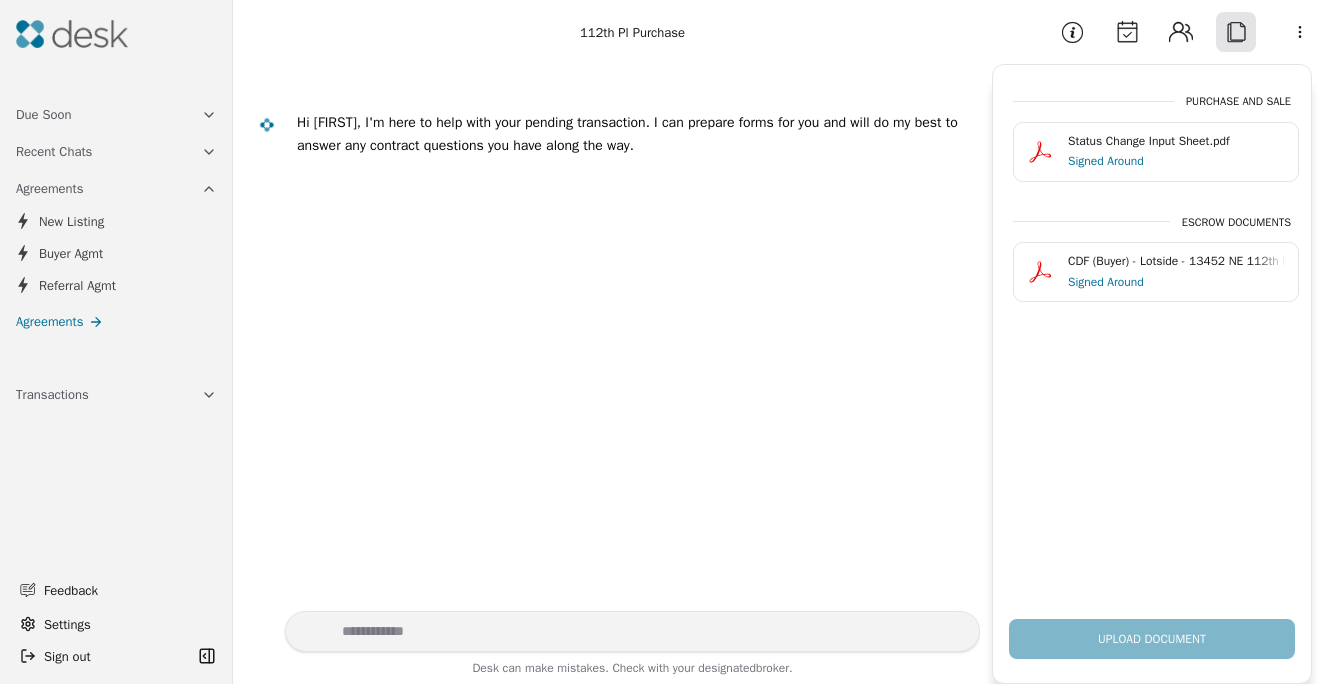 click on "Recent Chats" at bounding box center [116, 151] 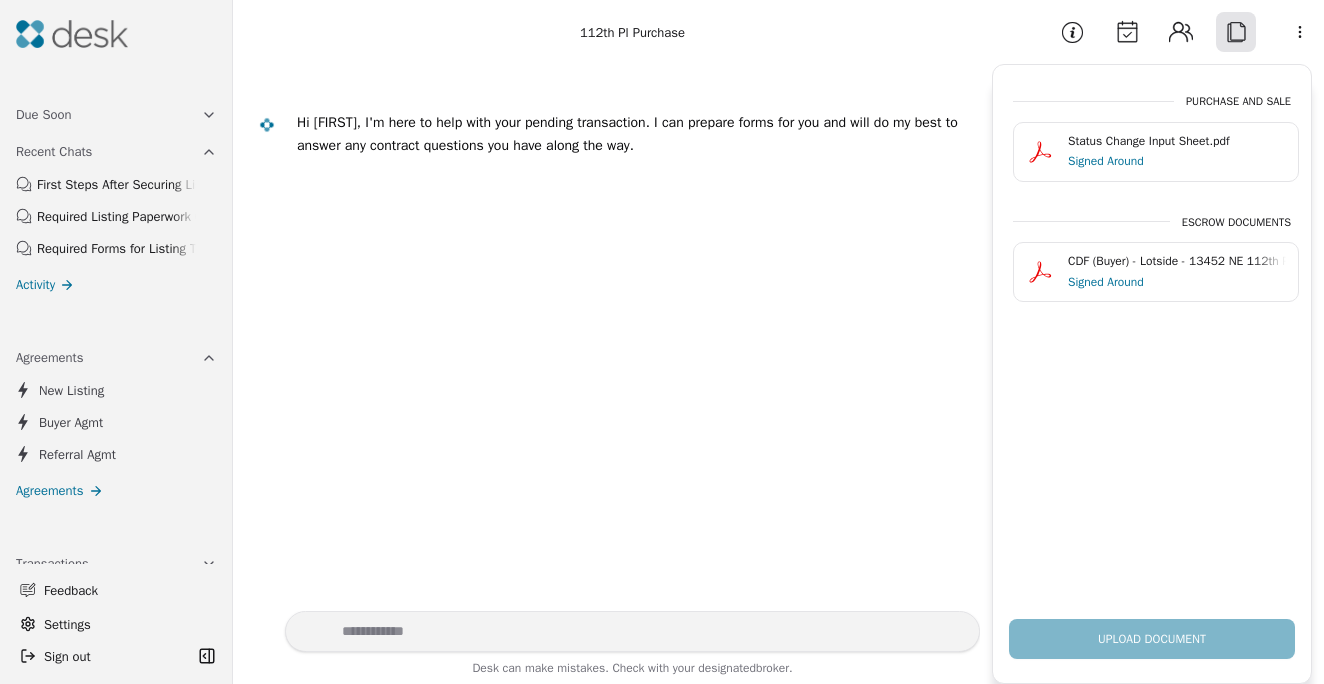 click on "Due Soon Recent Chats First Steps After Securing Listing Required Listing Paperwork Overview Required Forms for Listing Transfer Activity Agreements New Listing Buyer Agmt Referral Agmt Agreements Transactions Feedback Settings Sign out Toggle Sidebar 112th Pl Purchase Hi [FIRST], I'm here to help with your pending transaction . I can prepare forms for you and will do my best to answer any contract questions you have along the way. Desk can make mistakes. Check with your designated broker. Information Calendar Contacts Attach More Purchase and Sale Status Change Input Sheet.pdf Signed Around Escrow Documents CDF (Buyer) - Lotside - 13452 NE 112th Pl, [CITY], [STATE] [ZIP].pdf Signed Around Upload Document" at bounding box center (662, 342) 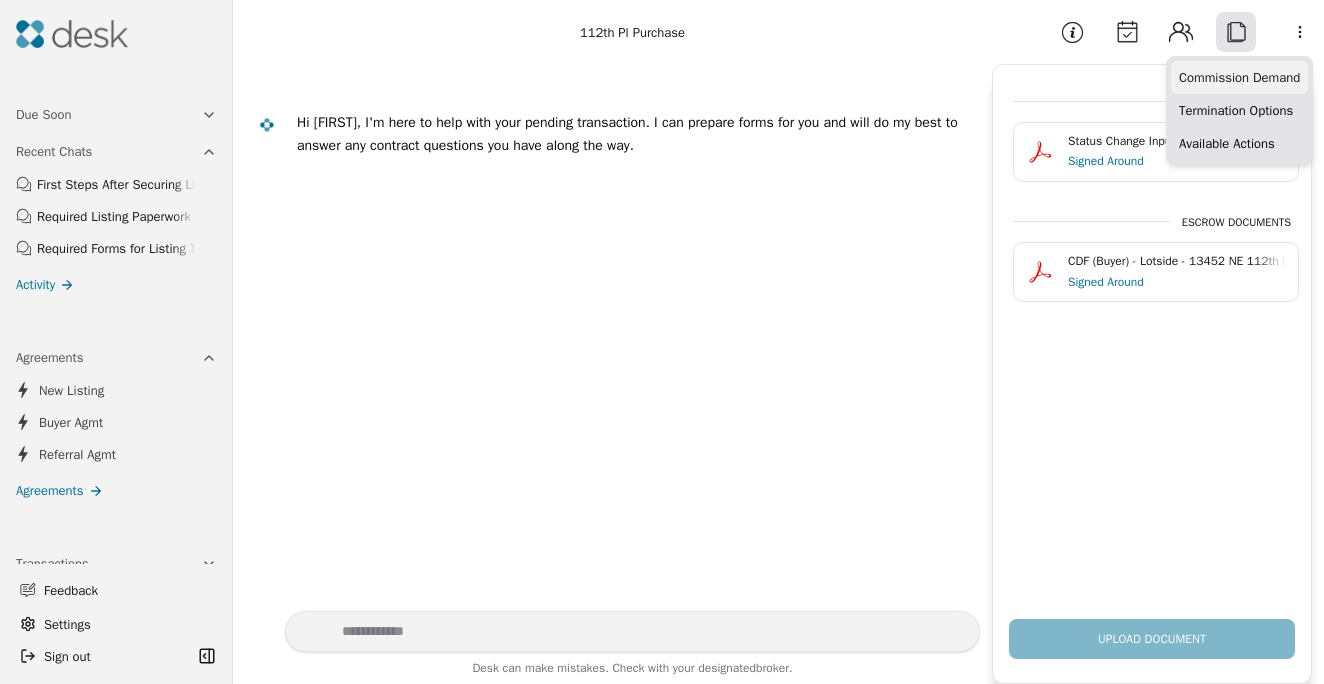 click on "Commission Demand" at bounding box center (1239, 77) 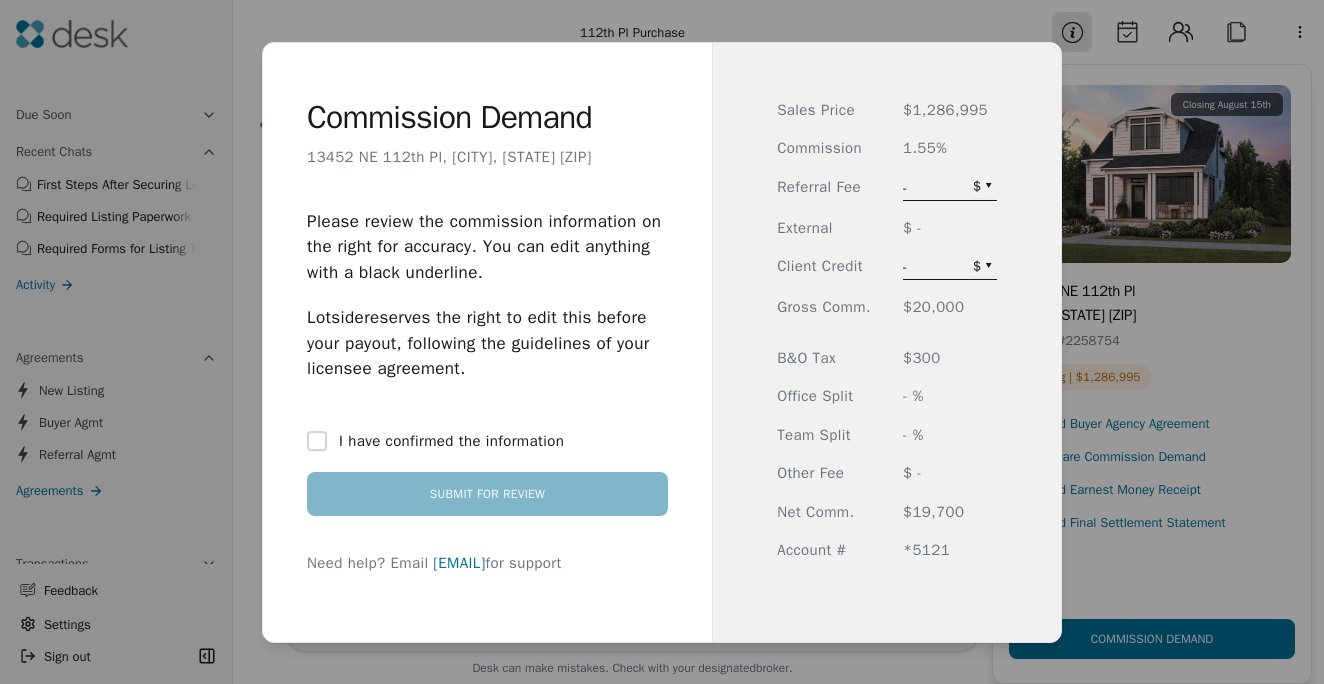 click on "Commission Demand 13452 NE 112th Pl, [CITY], [STATE] [ZIP] Please review the commission information on the right for accuracy. You can edit anything with a black underline. Lotside reserves the right to edit this before your payout, following the guidelines of your licensee agreement. I have confirmed the information Submit for Review Need help? Email [EMAIL] for support Sales Price $1,286,995 Commission 1.55% Referral Fee - $ ▾ External $ - Client Credit - $ ▾ Gross Comm. $20,000 B&O Tax $300 Office Split - % Team Split - % Other Fee $ - Net Comm. $19,700 Account # *5121" at bounding box center (662, 342) 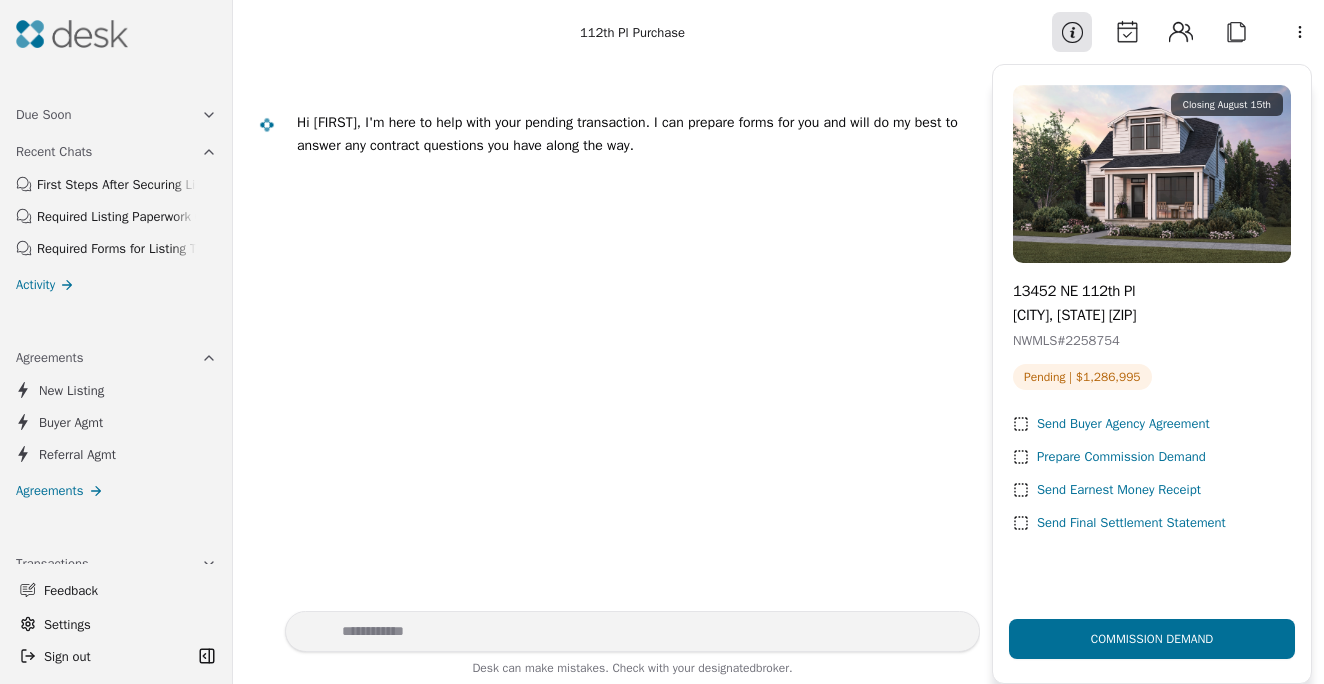 click on "Send Earnest Money Receipt" at bounding box center (1119, 490) 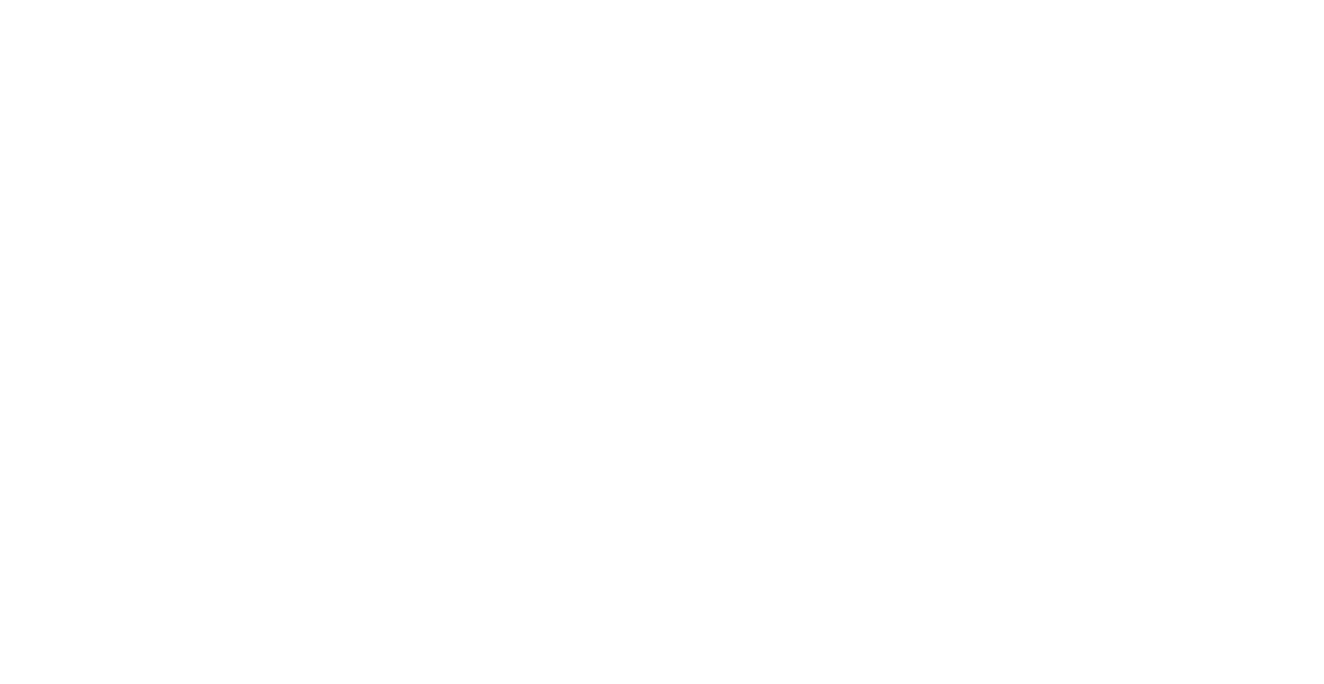 scroll, scrollTop: 0, scrollLeft: 0, axis: both 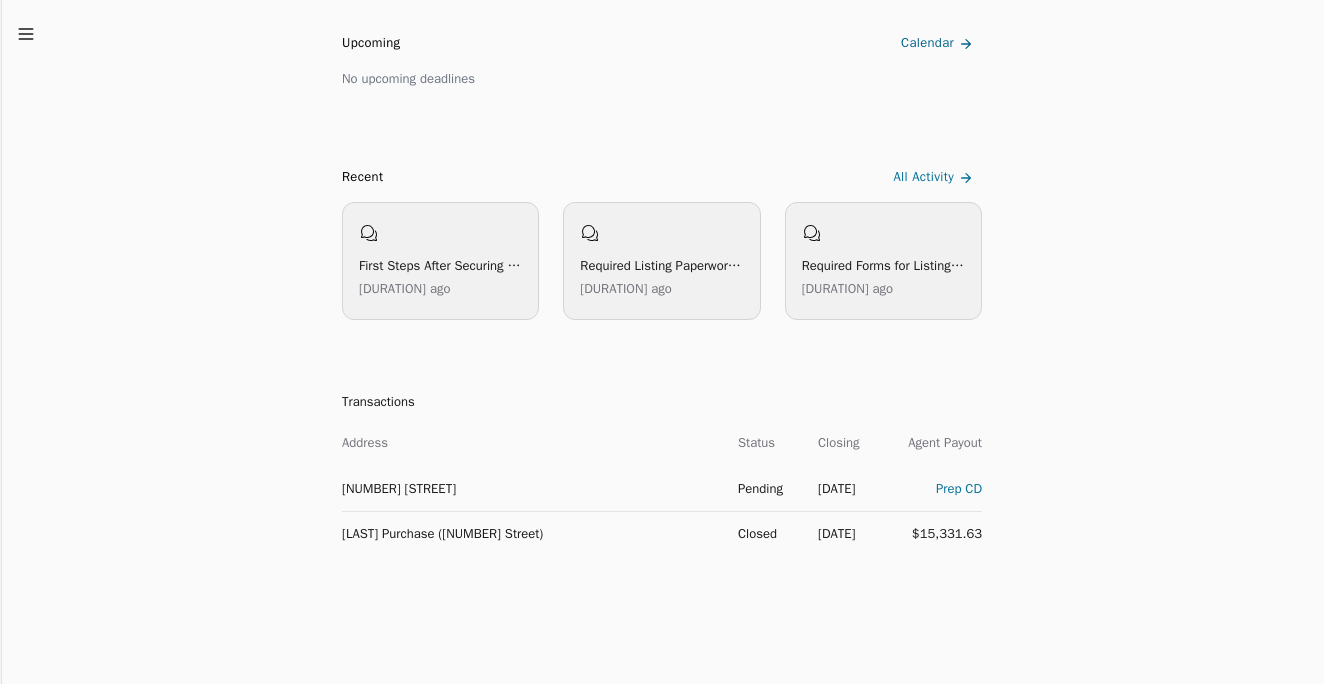 click on "112th Pl Purchase" at bounding box center (532, 488) 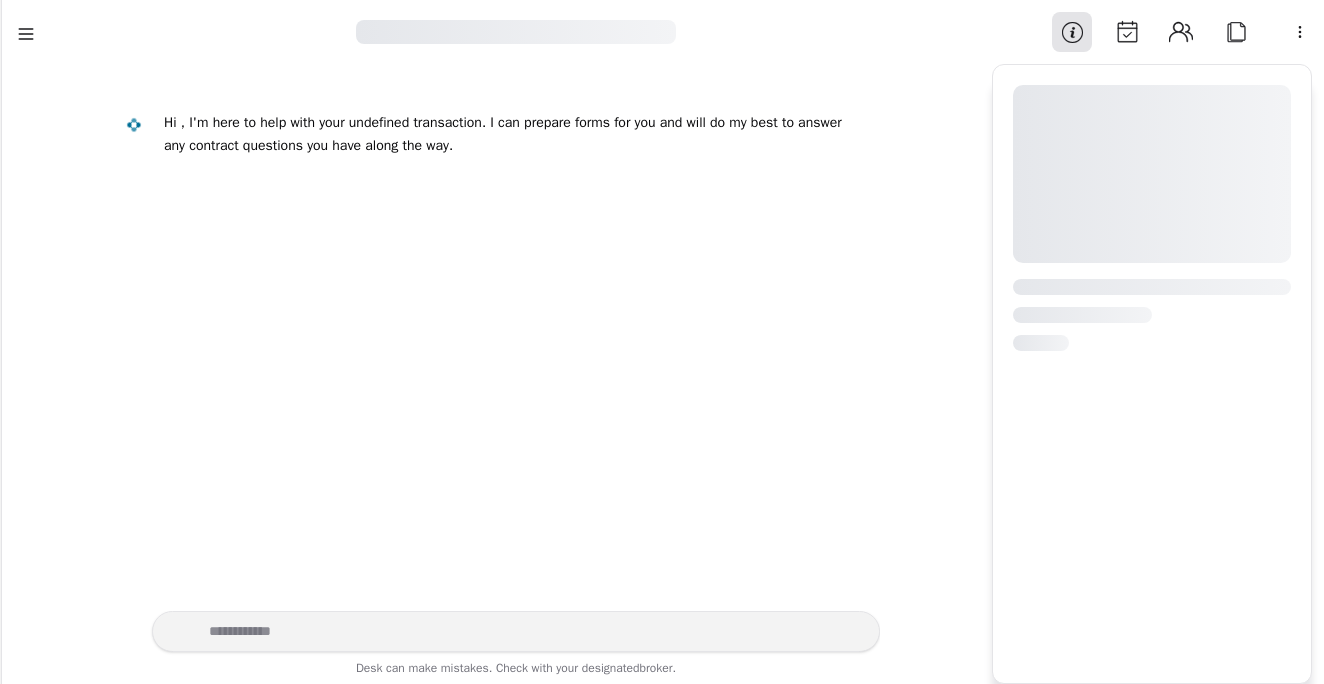 scroll, scrollTop: 0, scrollLeft: 0, axis: both 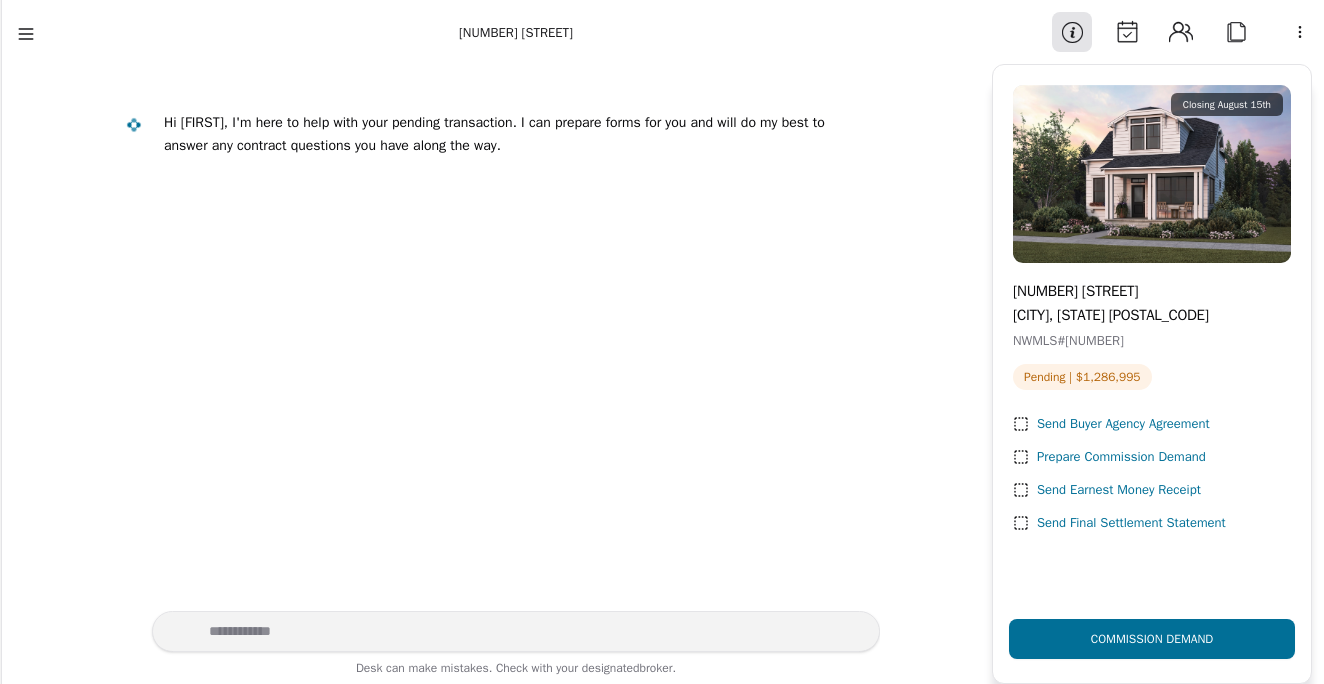 click on "Send Earnest Money Receipt" at bounding box center (1119, 490) 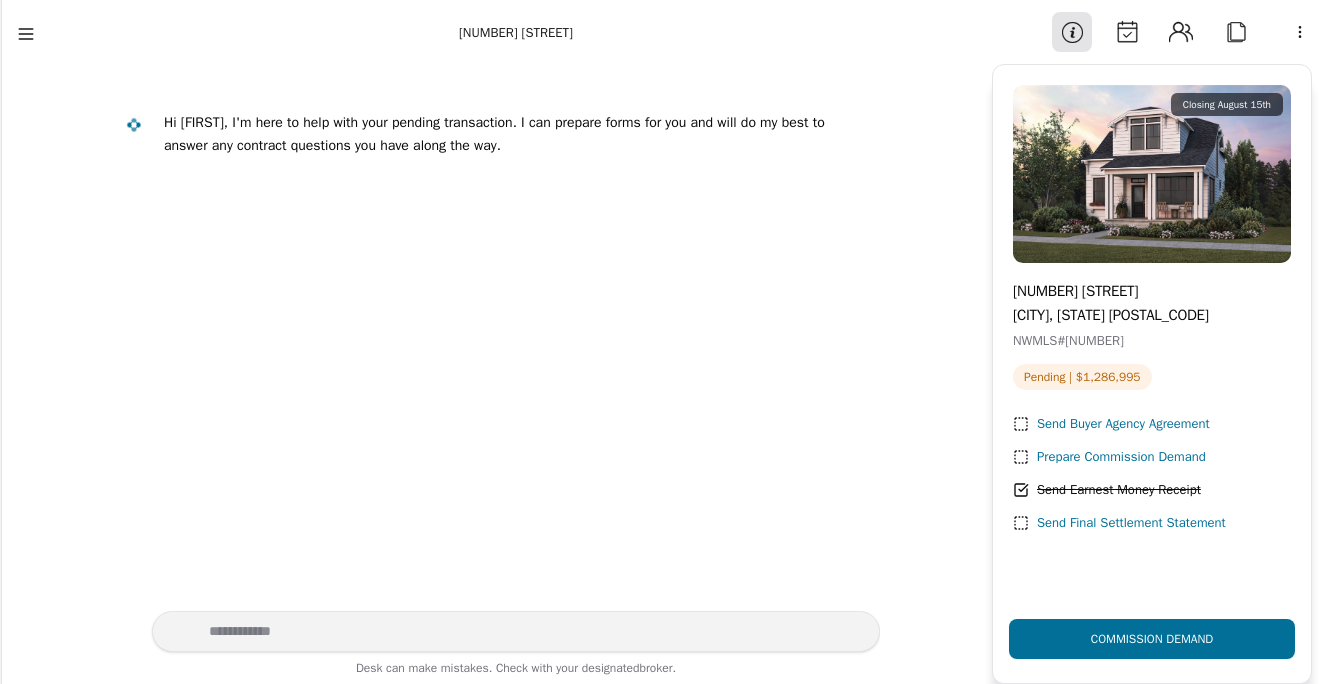 click on "Calendar" at bounding box center (1127, 32) 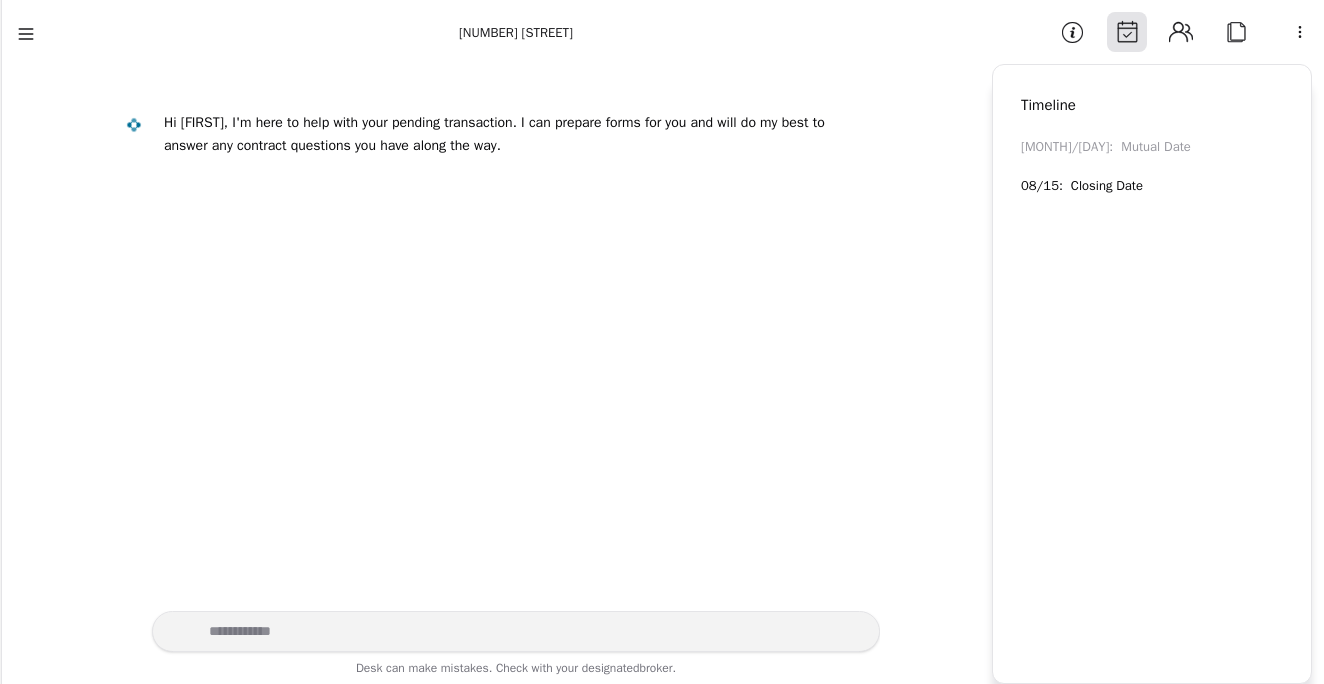 click on "Calendar" at bounding box center (1127, 32) 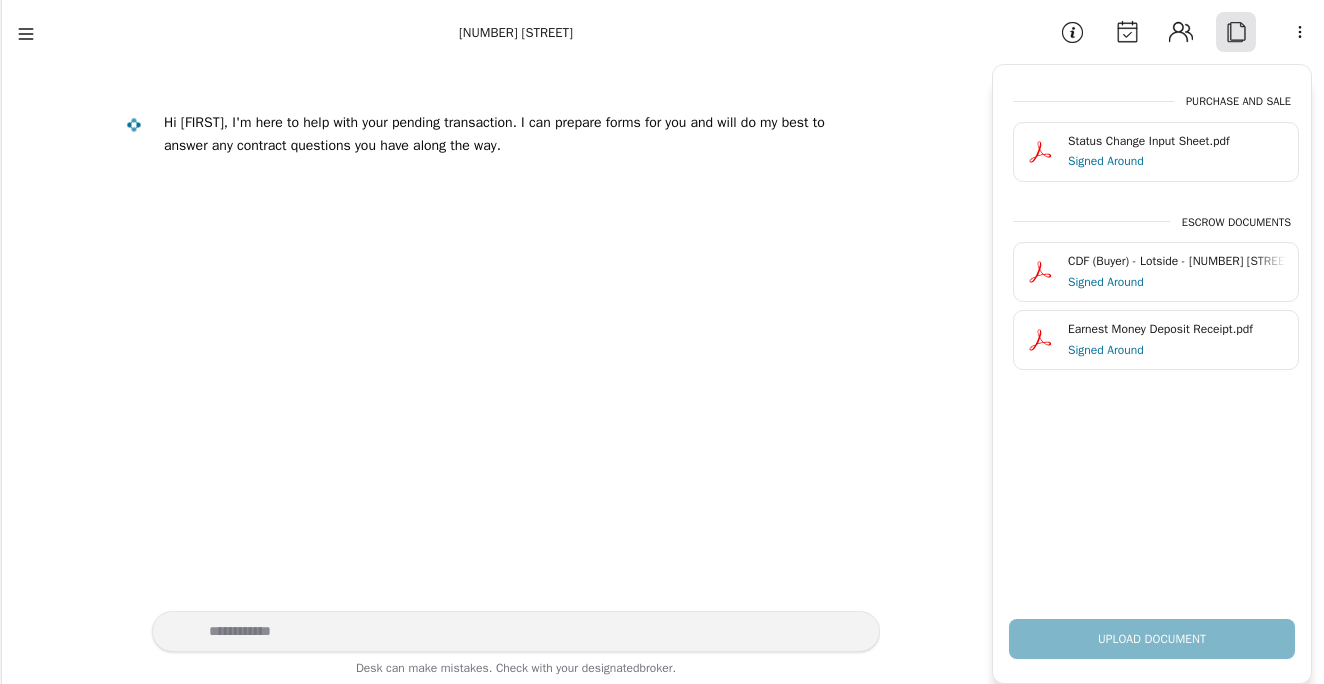click on "Signed Around" at bounding box center [1177, 350] 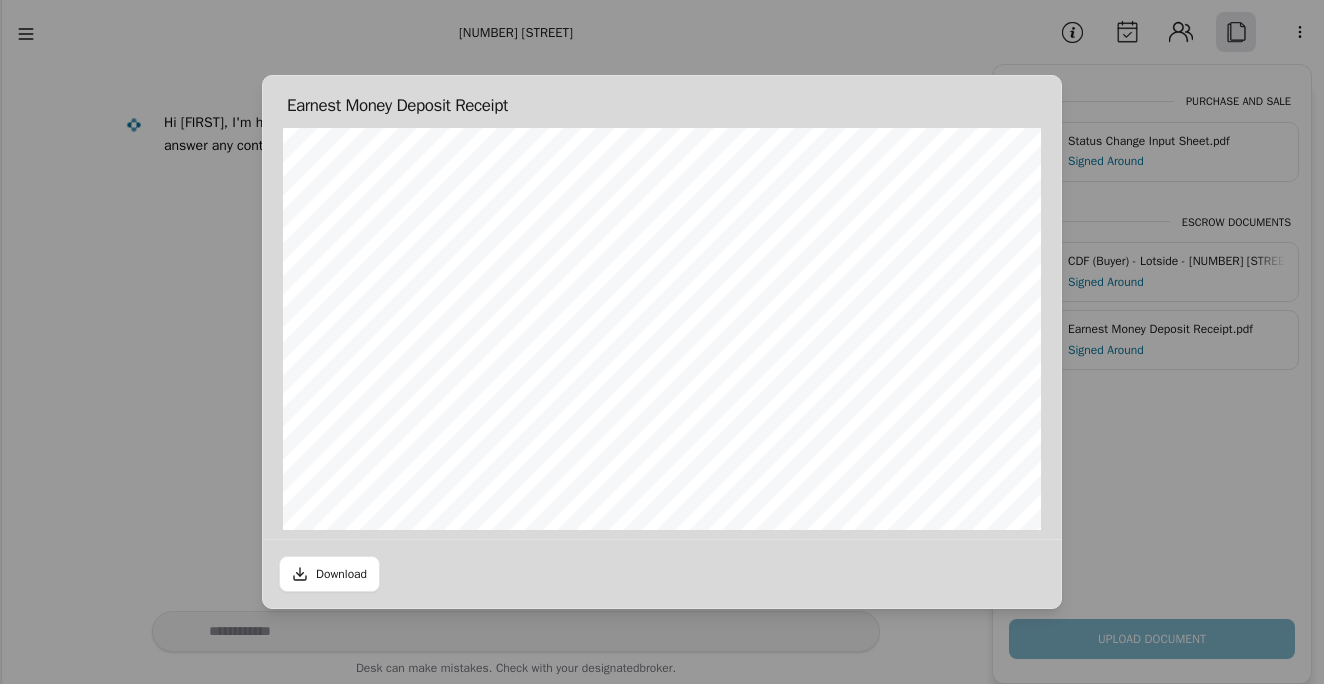 scroll, scrollTop: 0, scrollLeft: 0, axis: both 